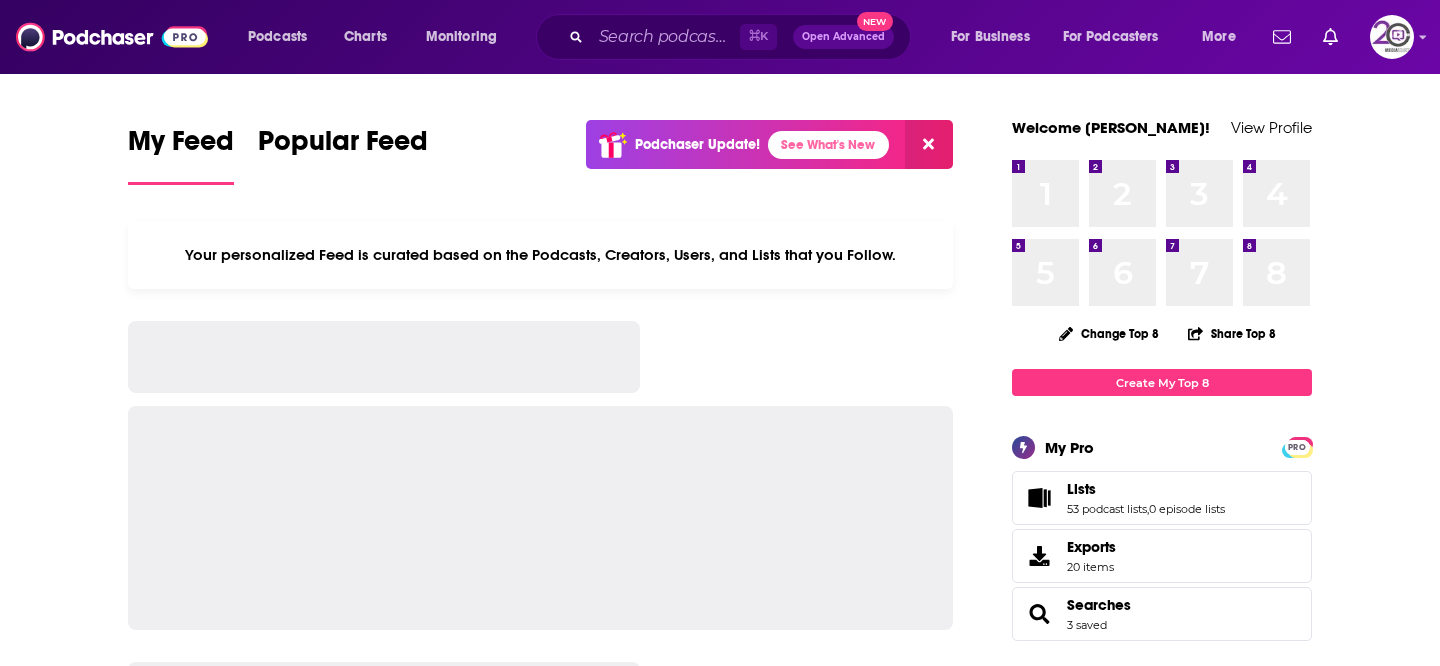 scroll, scrollTop: 0, scrollLeft: 0, axis: both 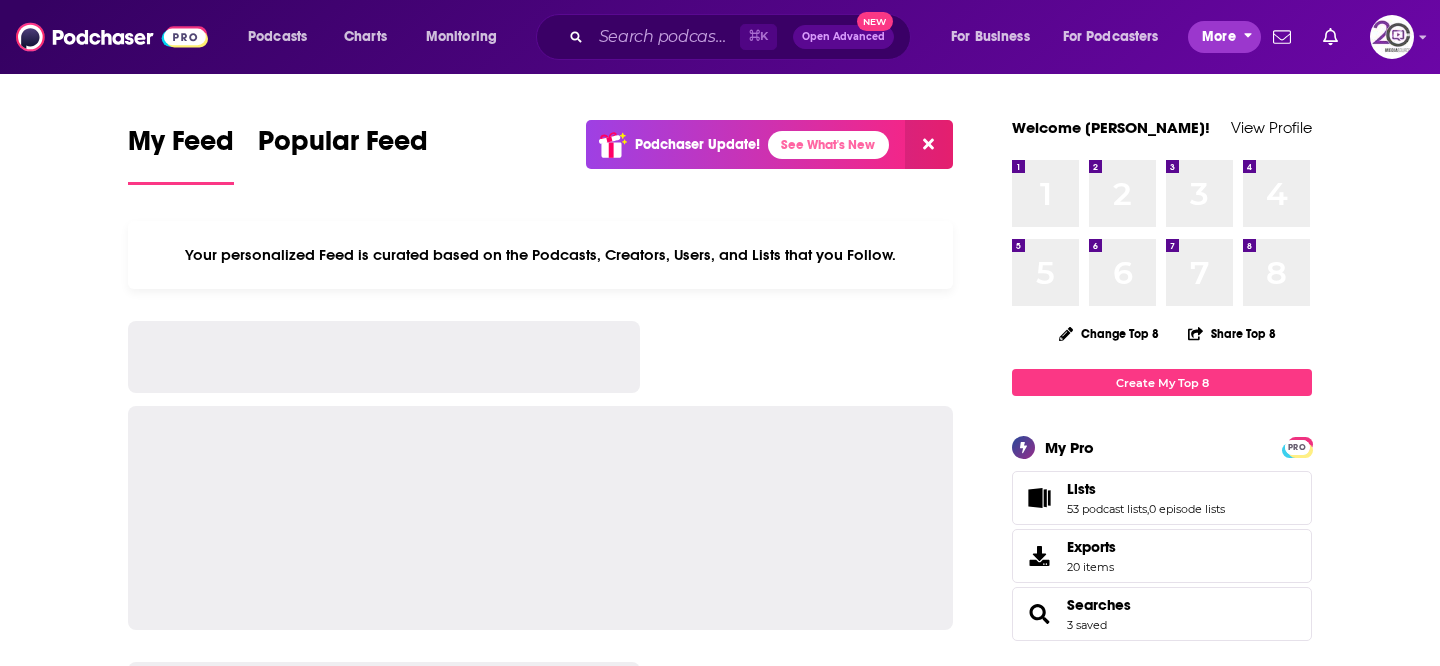 click on "More" at bounding box center [1219, 37] 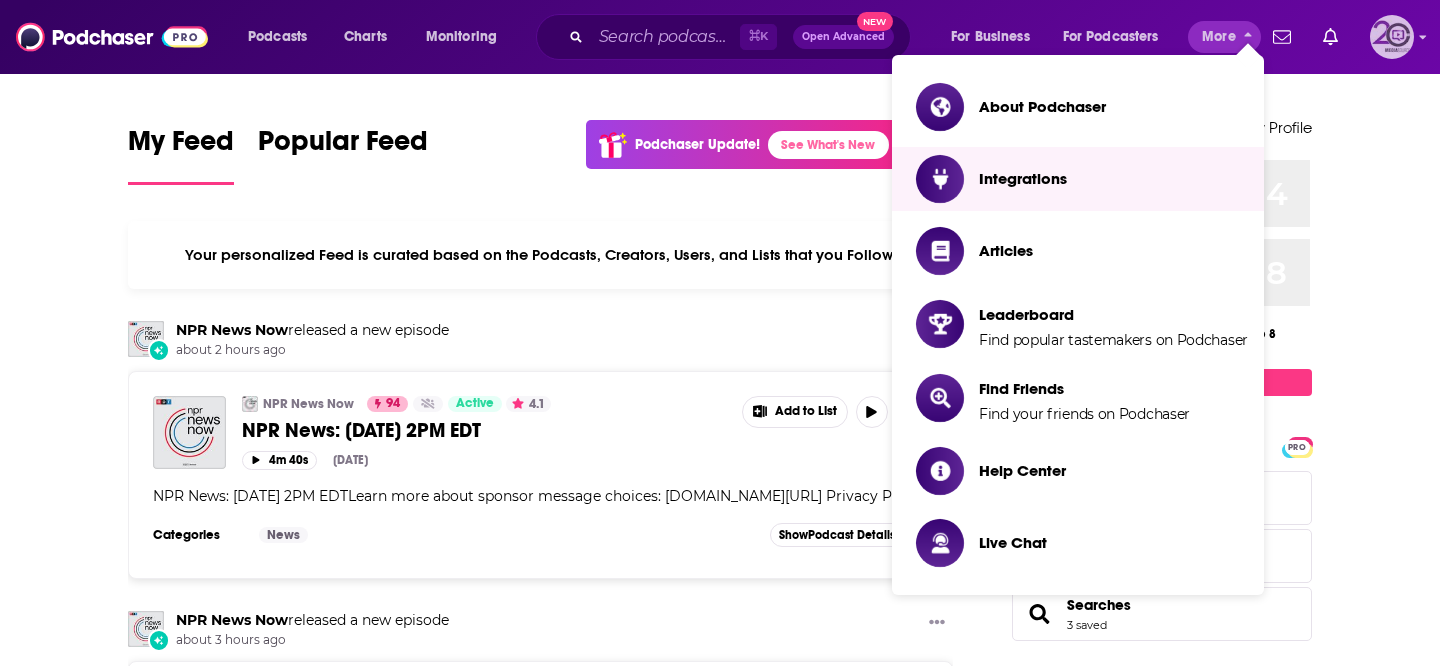 click at bounding box center (1392, 37) 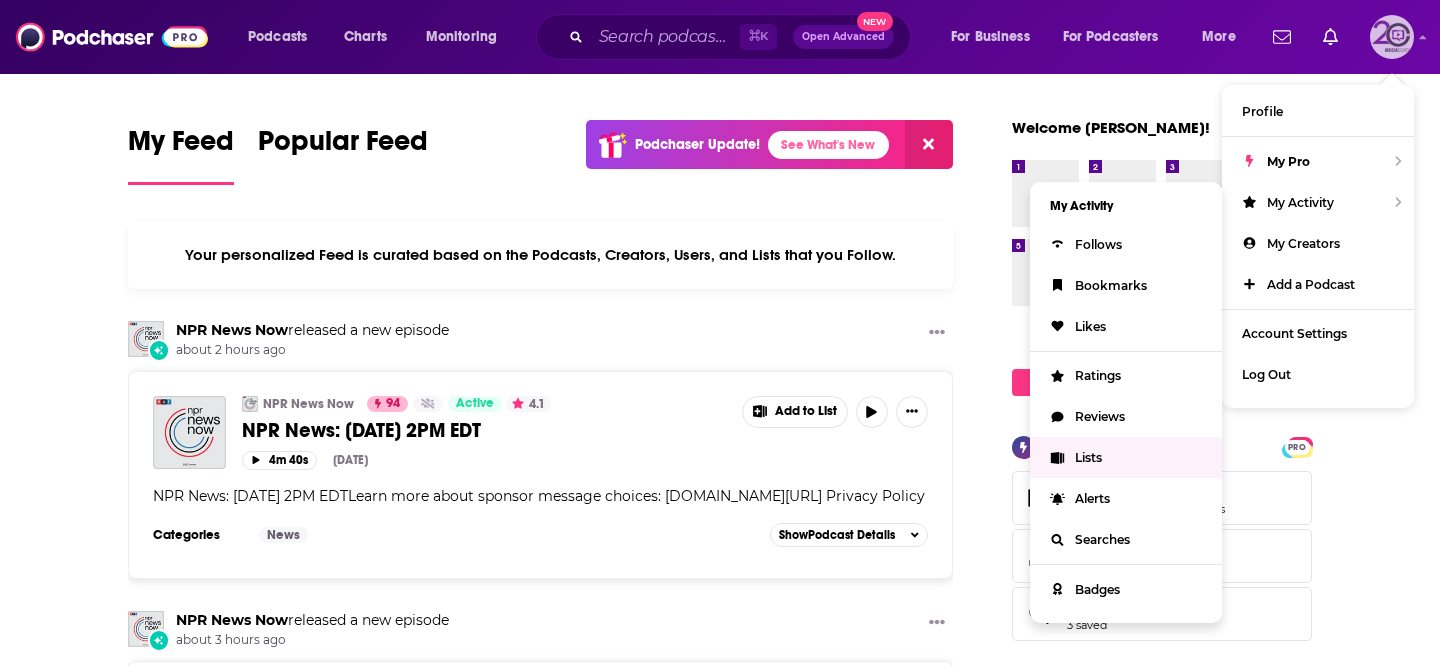 click on "Lists" at bounding box center [1126, 457] 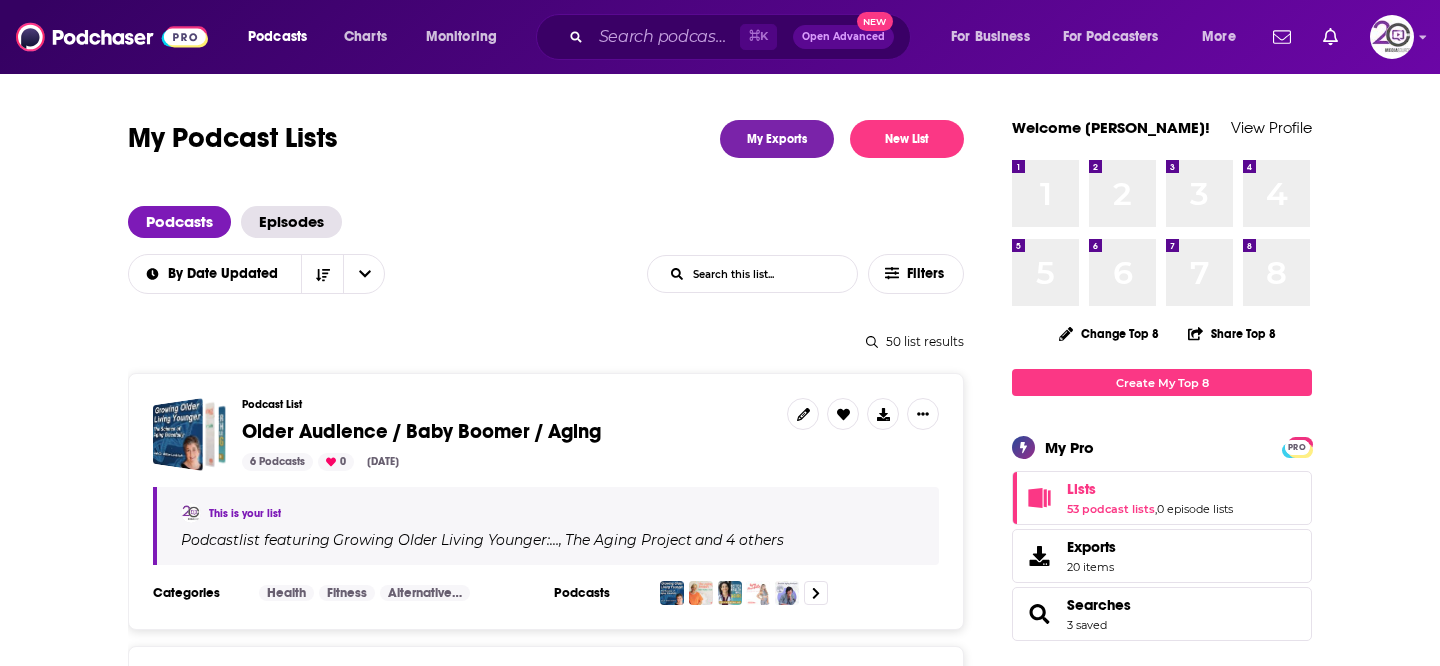 click on "My Podcast Lists My Exports New List Podcasts Episodes By Date Updated List Search Input Search this list... Filters 50   list   results Podcast List Older Audience / Baby Boomer / Aging 6   Podcasts 0 [DATE] This is your list Podcast  list featuring  Growing Older Living Younger:… ,  The Aging Project and 4 others Categories Health Fitness Alternative Health Podcasts Podcast List [MEDICAL_DATA] 29   Podcasts 0 [DATE] This is your list Podcast  list featuring  ASCO Guidelines ,  ASCO Daily News and 27 others Categories Health Technology Fitness Podcasts Podcast List Supply Chain 25   Podcasts 0 [DATE] This is your list Podcast  list featuring  Stem Cell Channel (Audio) ,  Cell Culture Dish Podcast and 23 others Categories Science Business Medicine Podcasts Podcast List [MEDICAL_DATA] 3   Podcasts 0 [DATE] This is your list Podcast  list featuring  [MEDICAL_DATA] Talks ,  Treating Blood Cancers Categories Education Health Fitness Podcasts Podcast List Cell and Gene 5   Podcasts 0 [DATE] ," at bounding box center (570, 2680) 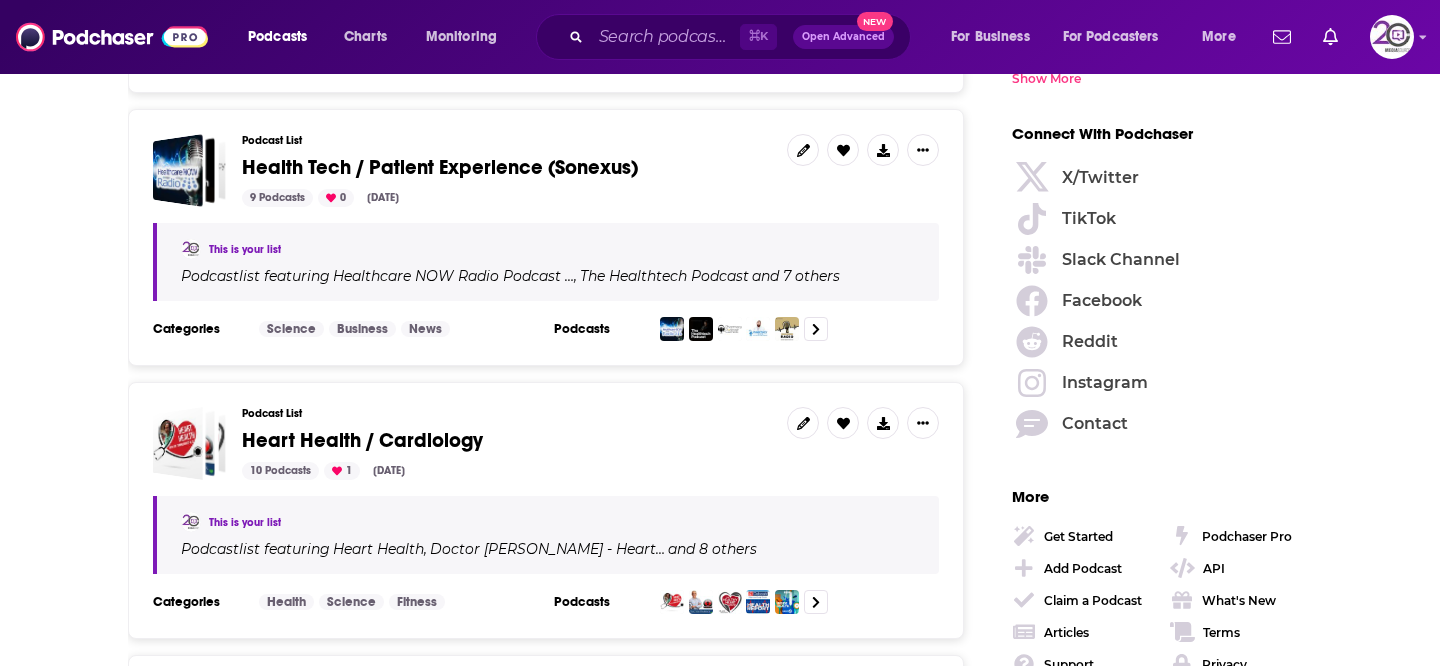 scroll, scrollTop: 2760, scrollLeft: 0, axis: vertical 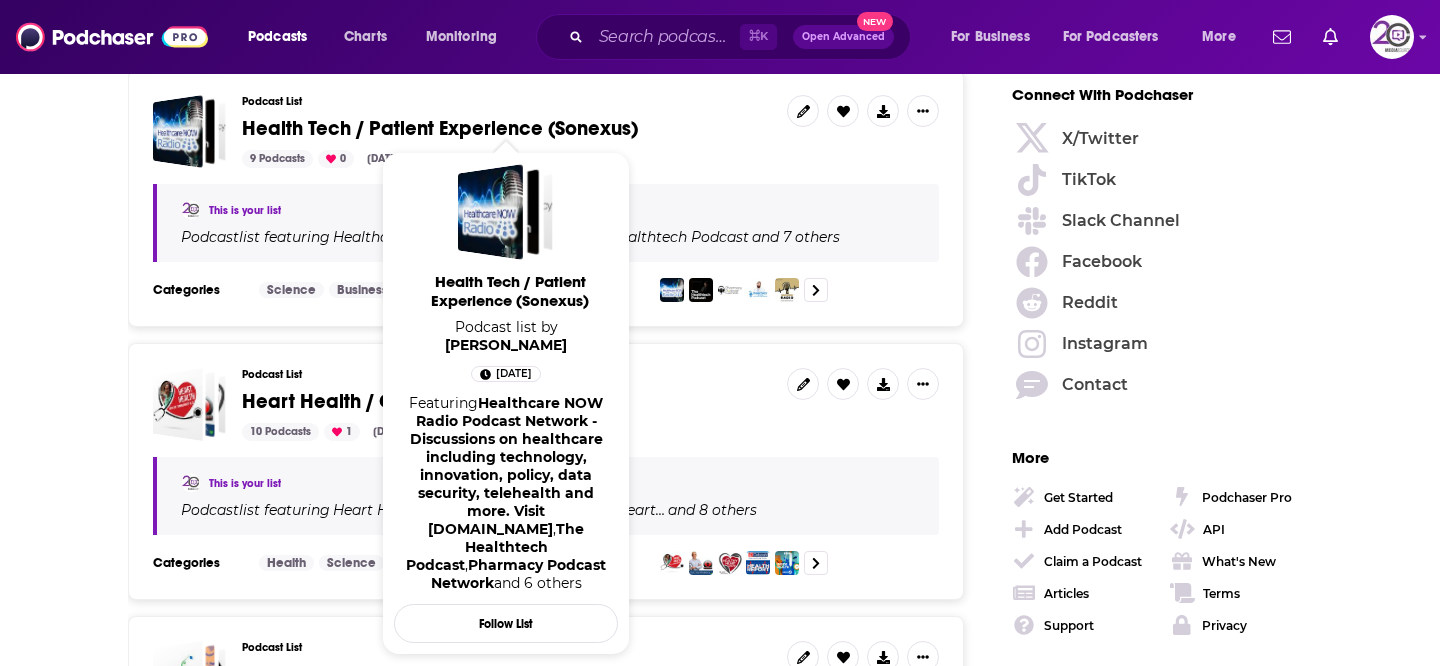 click on "Health Tech / Patient Experience (Sonexus)" at bounding box center (440, 128) 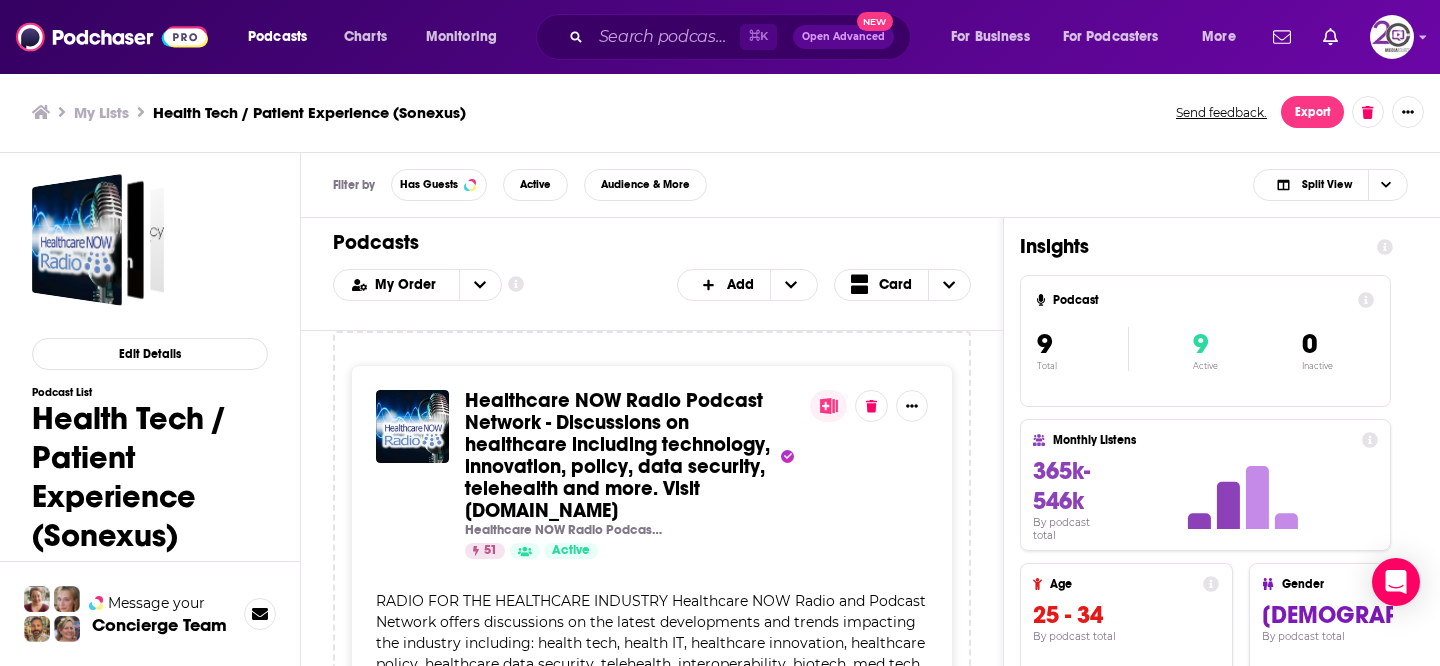 click on "Podcasts Add My Order Customize Your List Order Select the  “My Order”  sort and remove all filters to enable drag-and-drop reordering. Add Card" at bounding box center [652, 274] 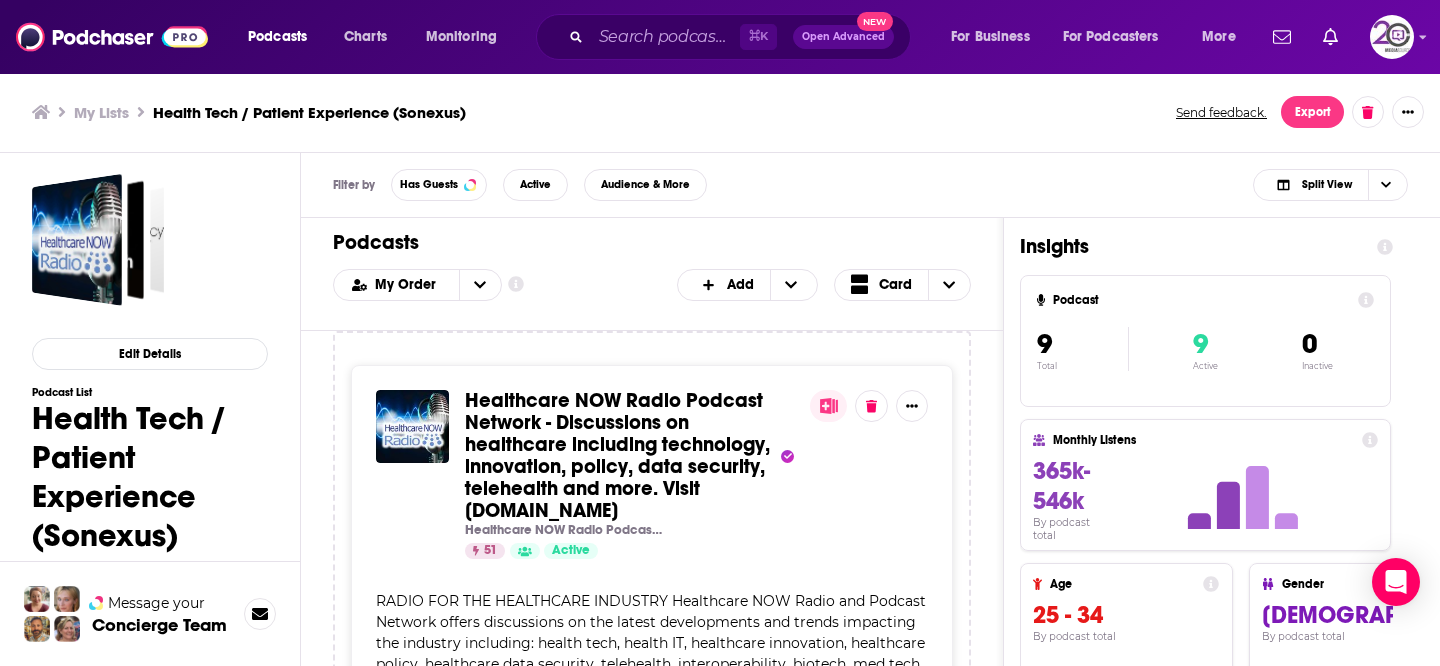 click on "Healthcare NOW Radio Podcast Network - Discussions on healthcare including technology, innovation, policy, data security, telehealth and more. Visit [DOMAIN_NAME] Healthcare NOW Radio Podcast Network 51 Active RADIO FOR THE HEALTHCARE INDUSTRY
Healthcare NOW Radio and Podcast Network offers discussions on the latest developments and trends impacting the industry including: health tech, health IT, healthcare innovation, healthcare policy, healthcare data security, telehealth, interoperability, biotech, med tech, value-based c ...   more Categories Science Medicine Audience [DEMOGRAPHIC_DATA] 35-44 Similar Recent Guests [PERSON_NAME], [PERSON_NAME], [PERSON_NAME]   Add Note The Healthtech Podcast [PERSON_NAME] 54 Active 5 Hosted by   [PERSON_NAME] ...   more Categories Health Fitness Medicine Audience Mixed 25-34 Similar   Add Note Pharmacy Podcast Network Pharmacy Podcast Network 62 Active 3 Hosted by   [PERSON_NAME], PharmD, FASCP, PCC ...   more Categories News Business News Health Audience [DEMOGRAPHIC_DATA] 35-44" at bounding box center (652, 571) 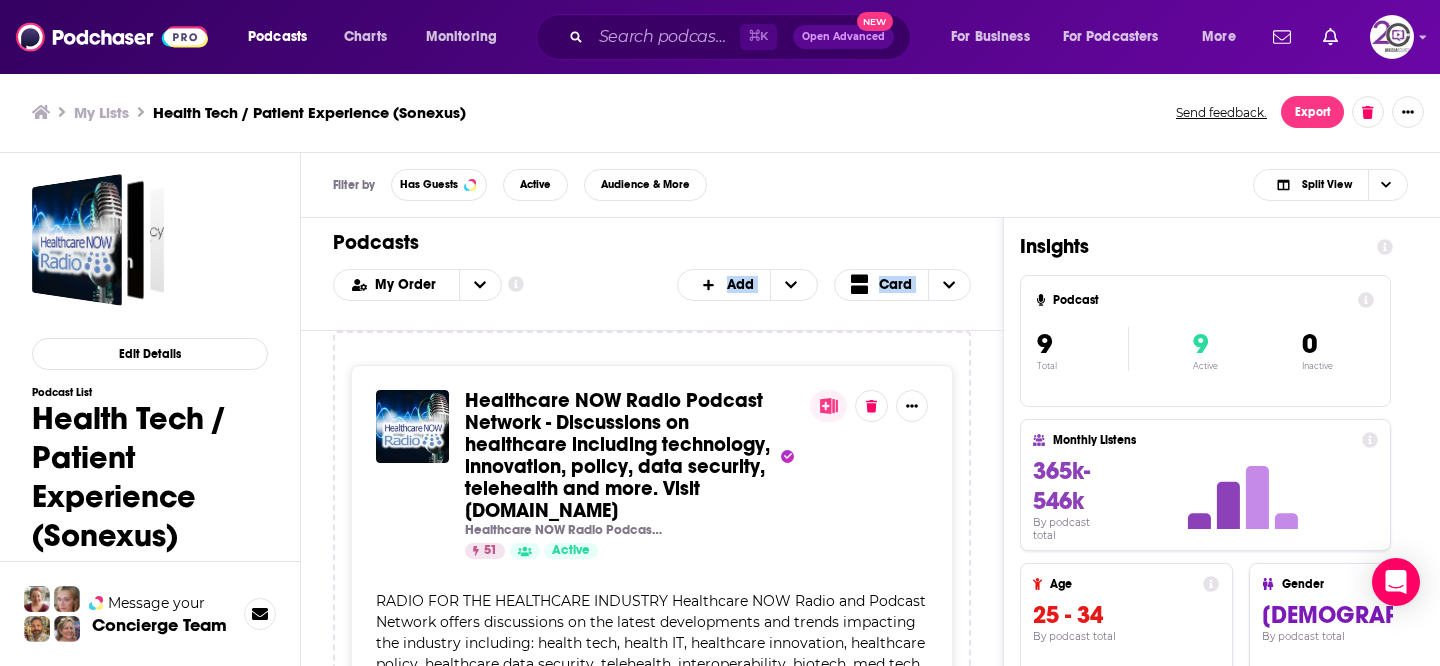 drag, startPoint x: 607, startPoint y: 321, endPoint x: 639, endPoint y: 673, distance: 353.45154 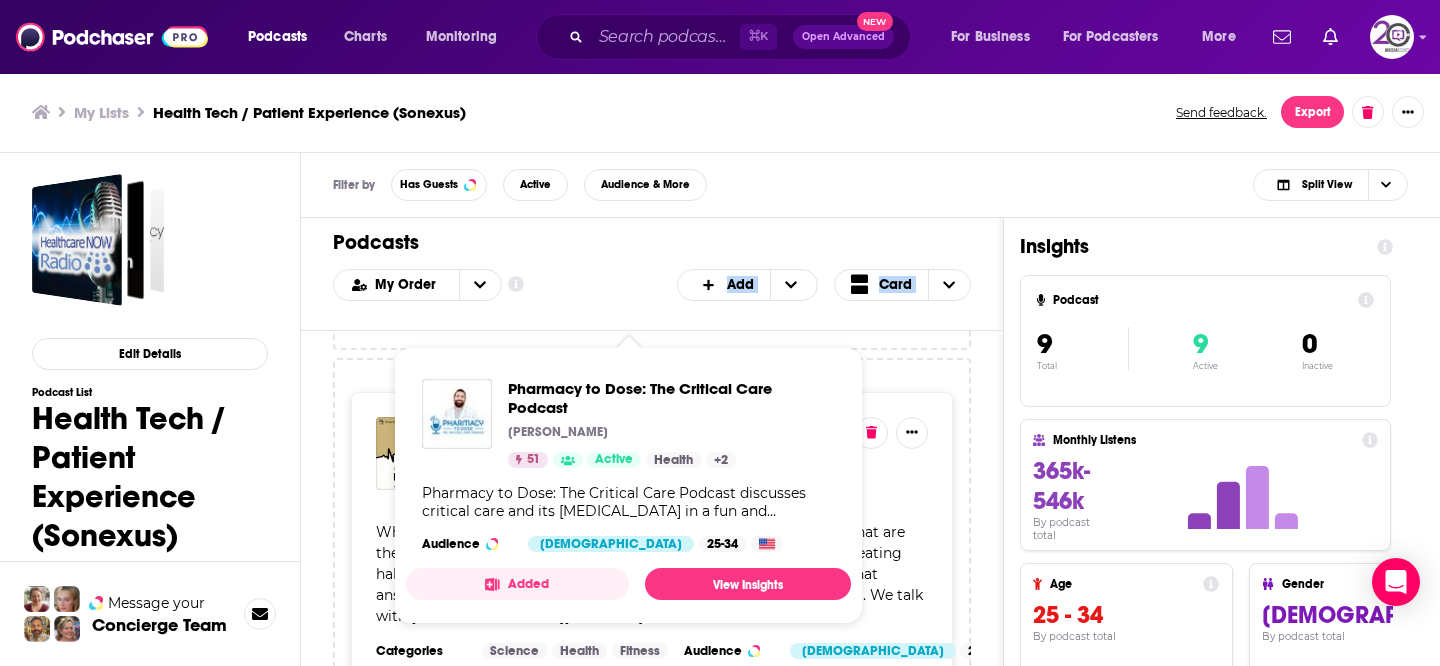 scroll, scrollTop: 2000, scrollLeft: 0, axis: vertical 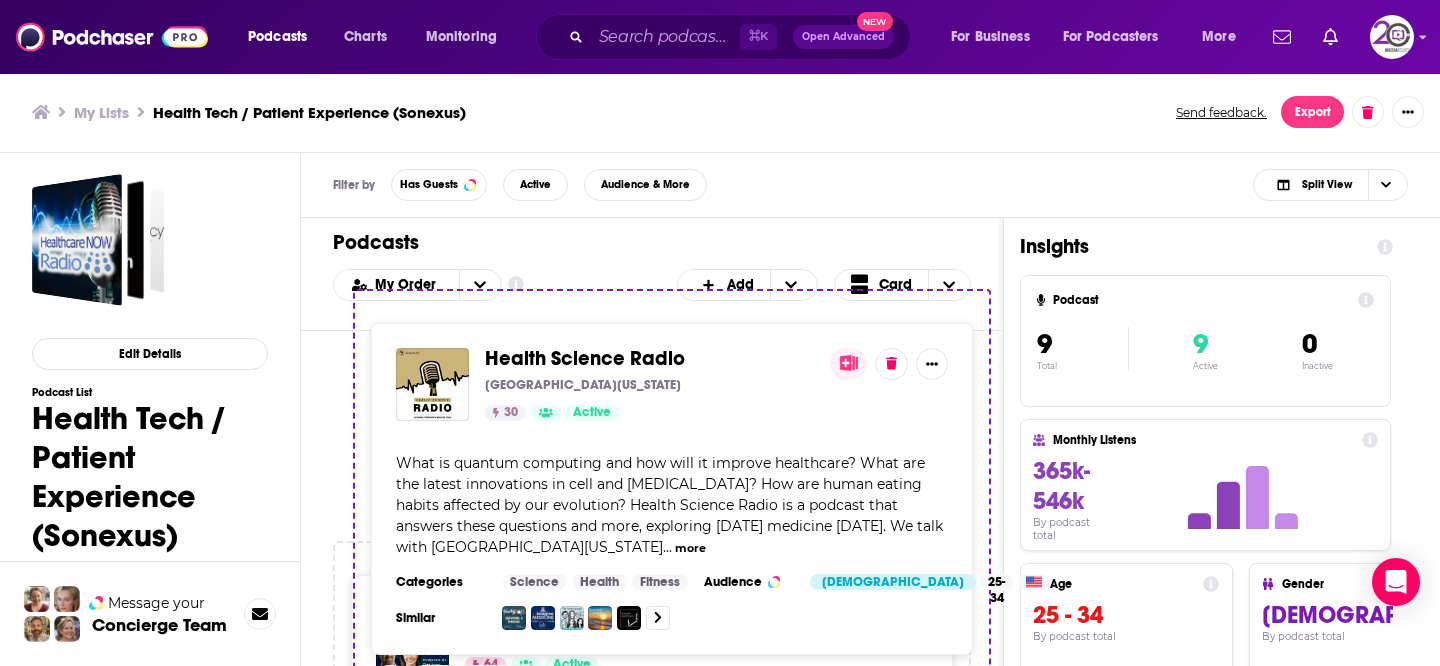 drag, startPoint x: 718, startPoint y: 548, endPoint x: 735, endPoint y: 455, distance: 94.54099 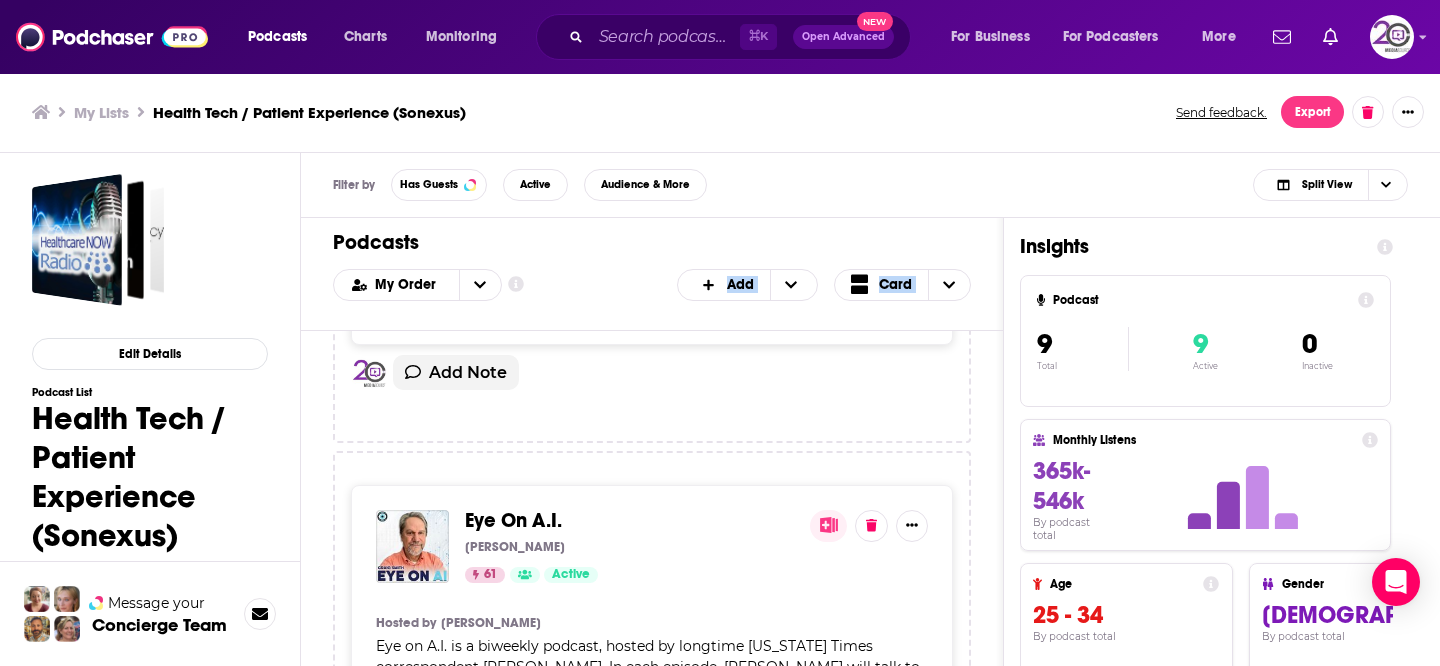 scroll, scrollTop: 2840, scrollLeft: 0, axis: vertical 